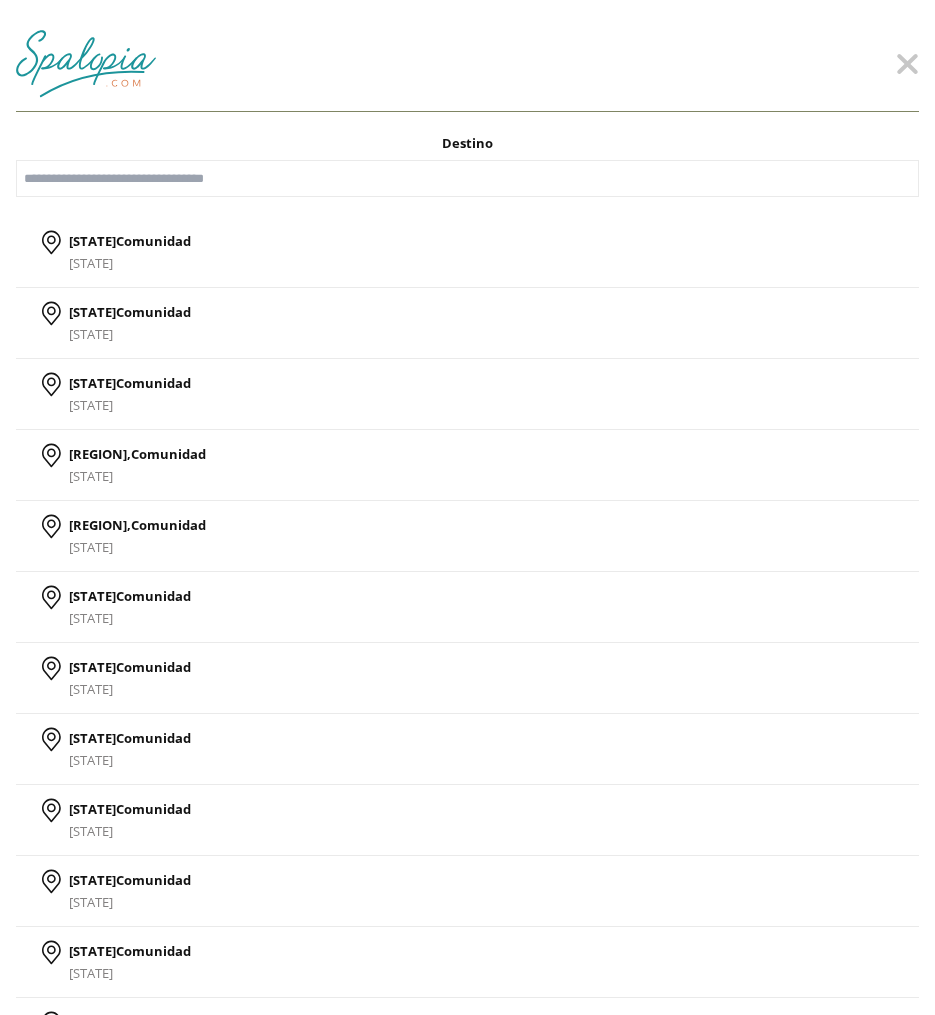 scroll, scrollTop: 0, scrollLeft: 0, axis: both 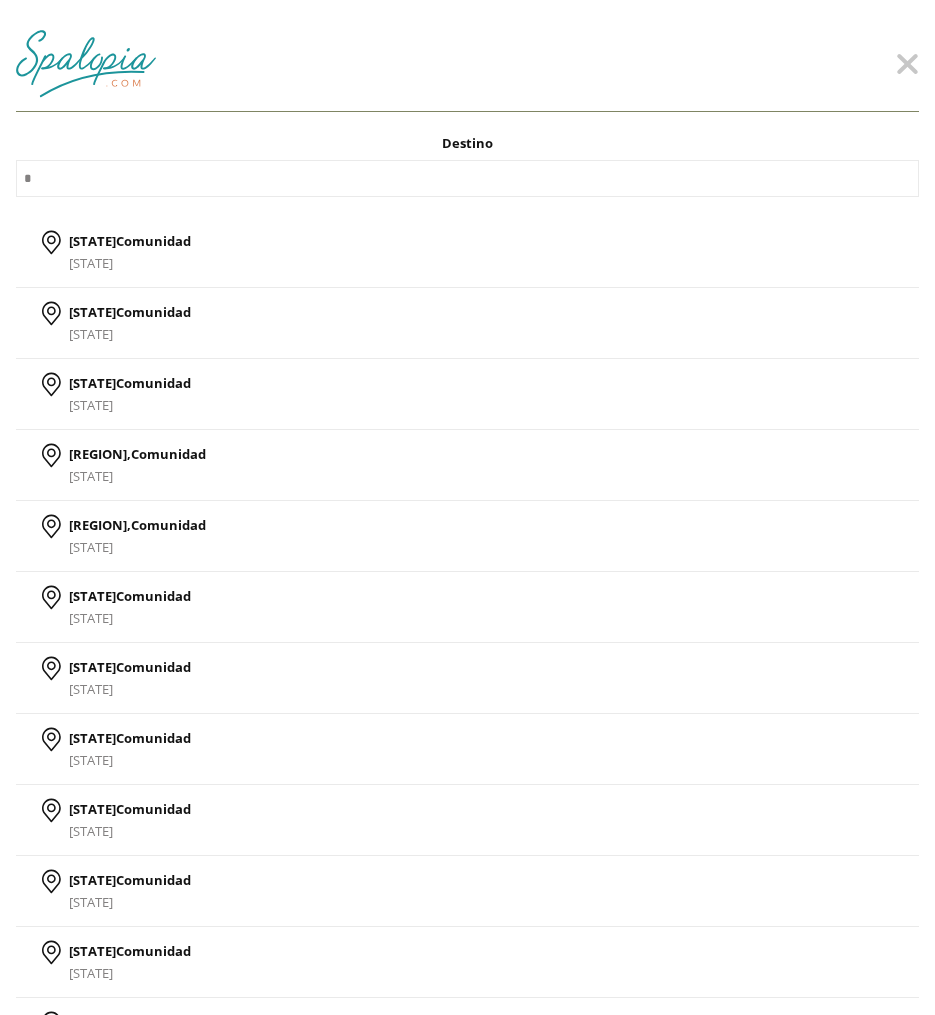type on "**" 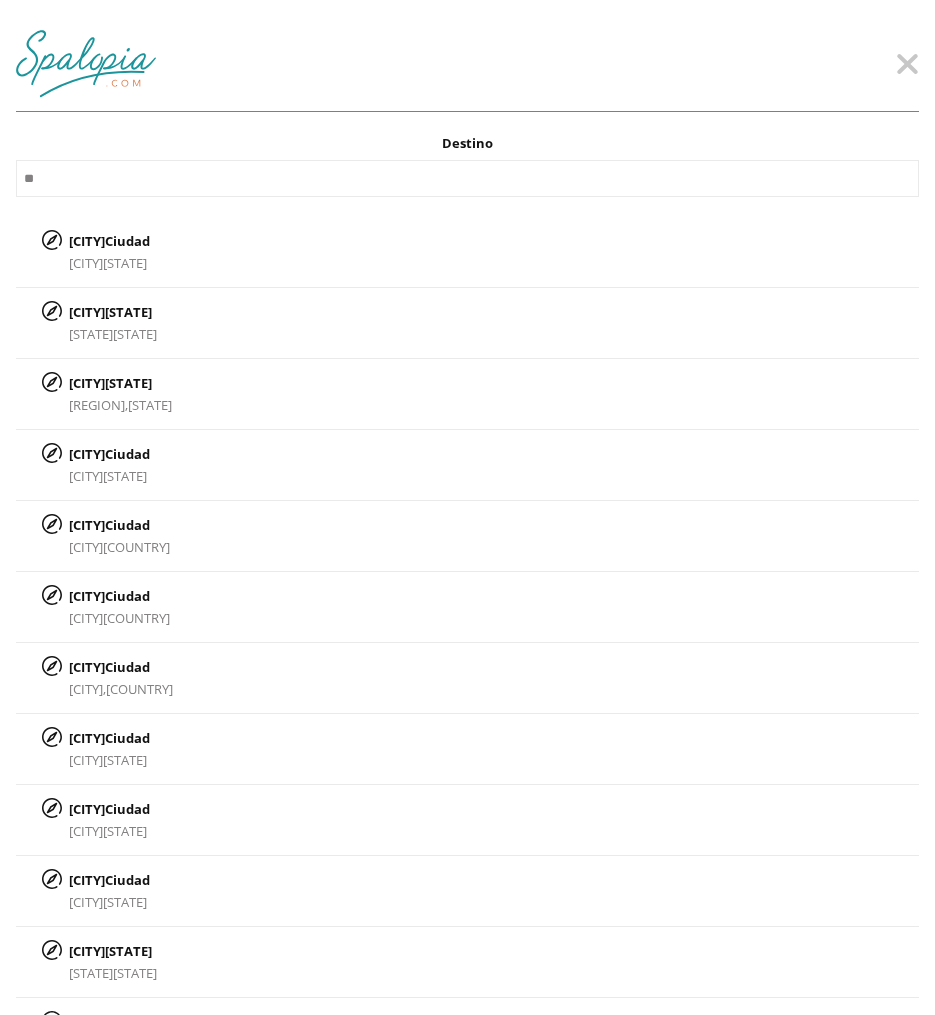 type on "**" 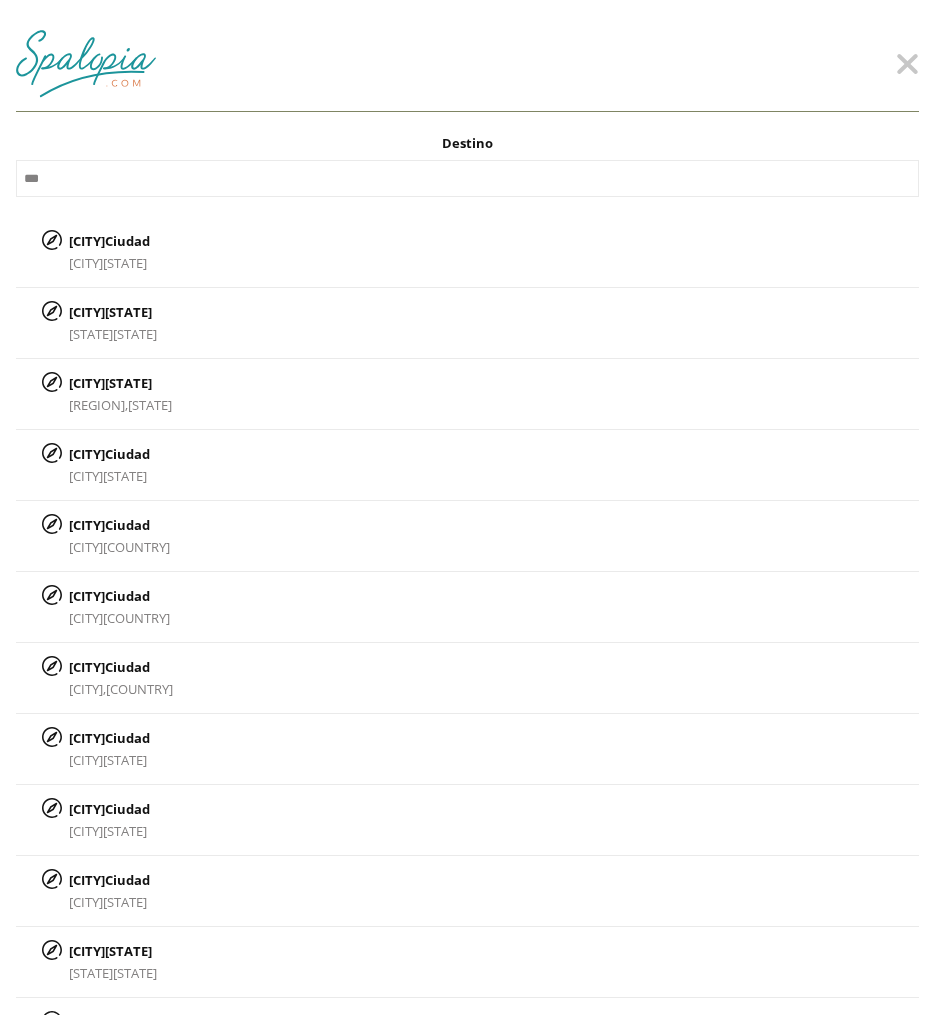 type on "****" 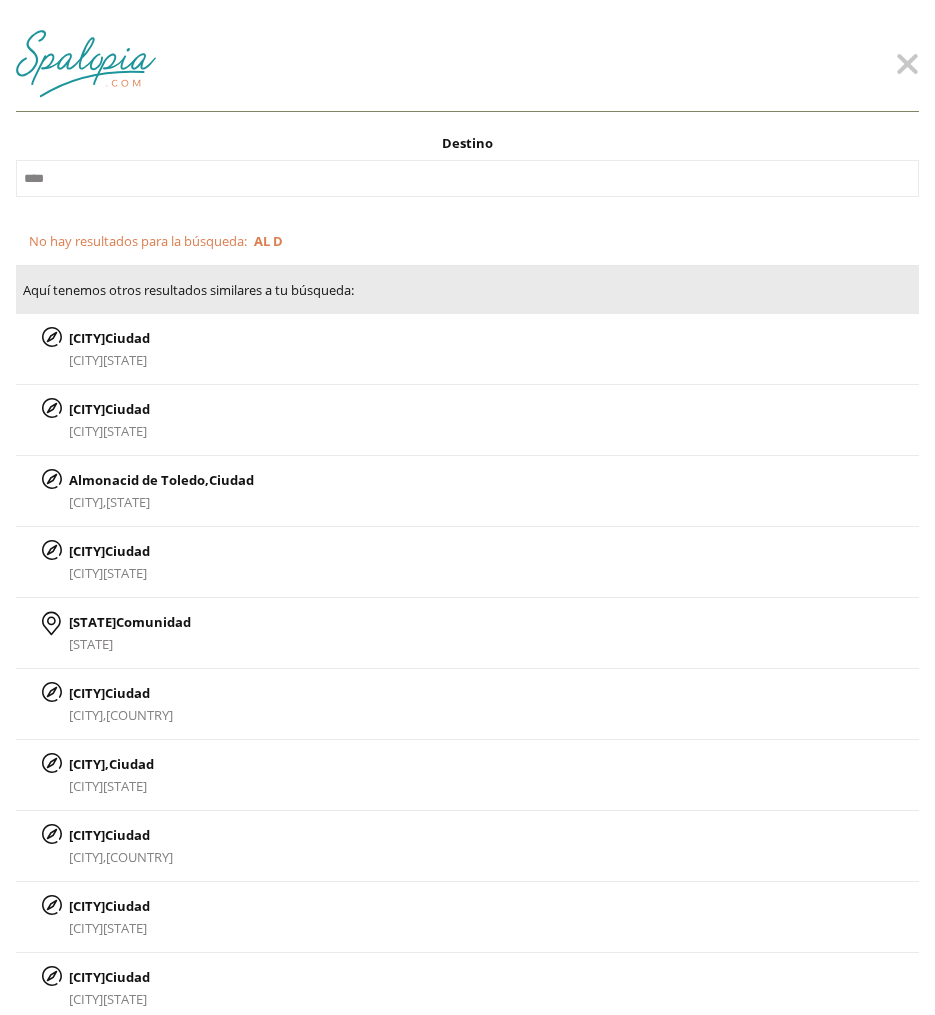 type on "*****" 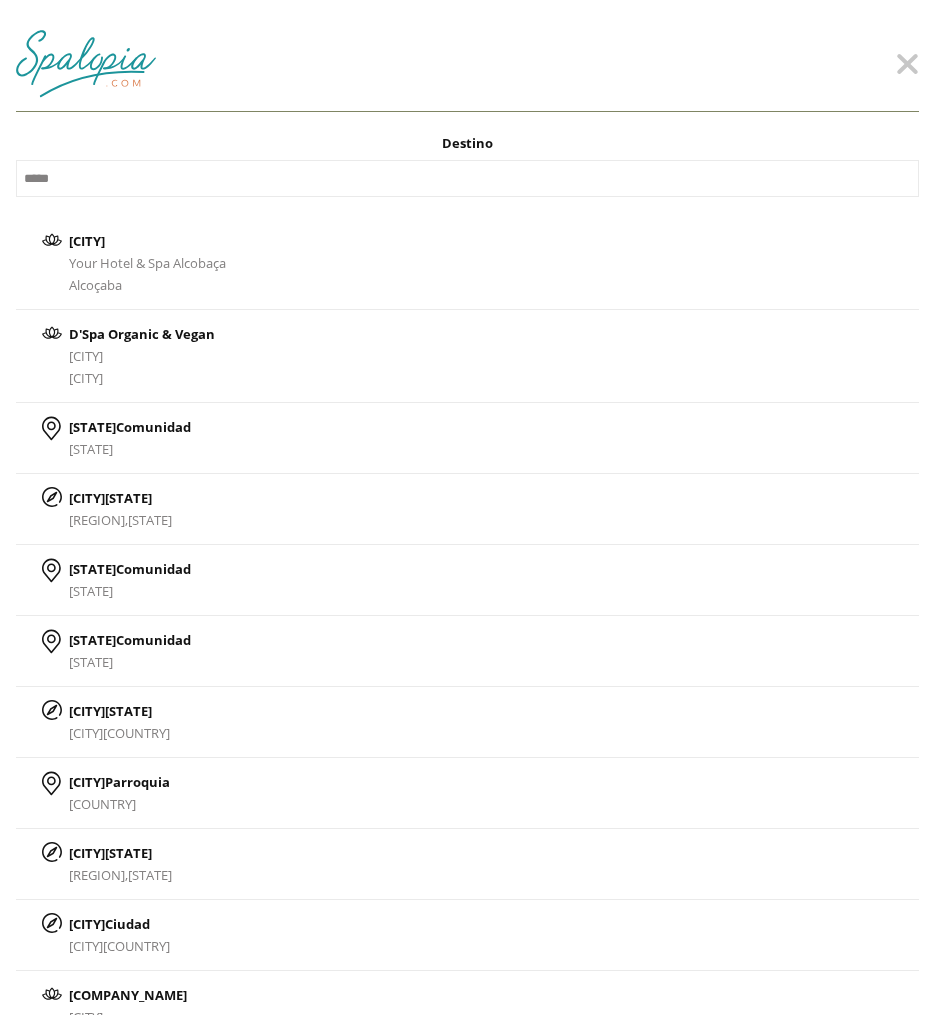 type on "****" 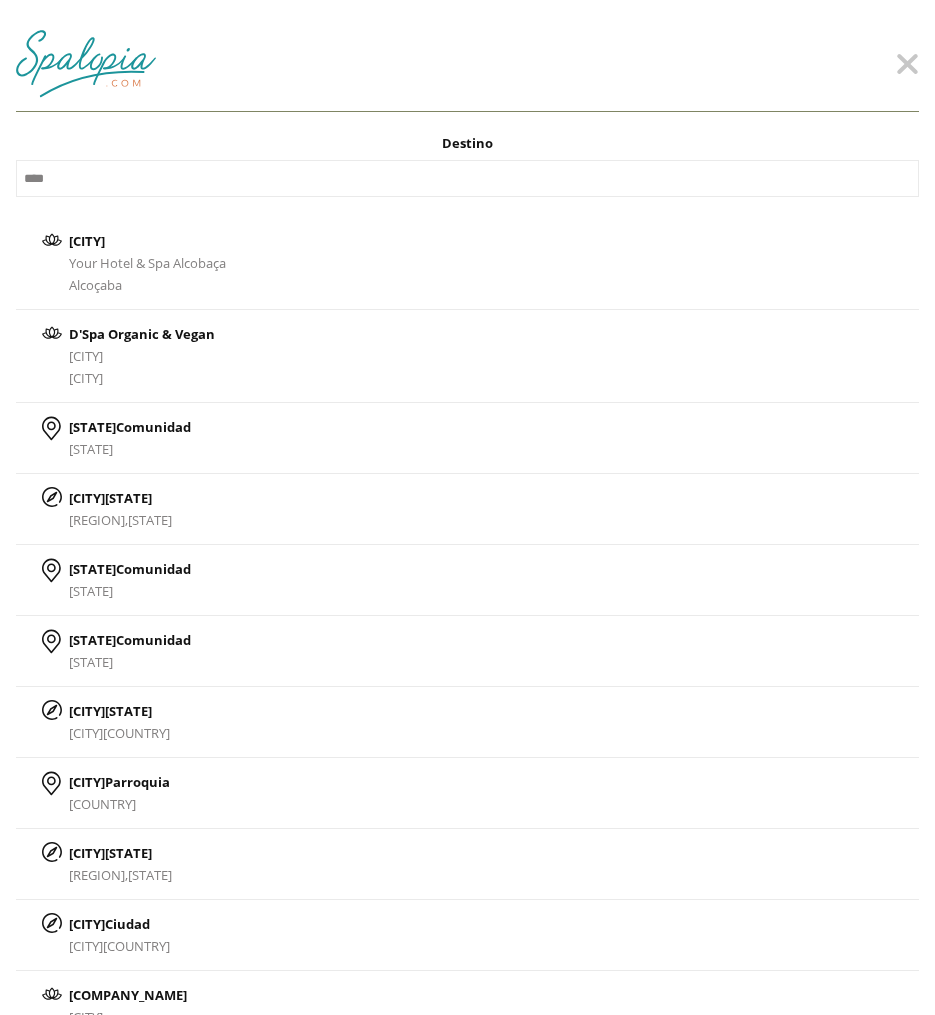 type on "**" 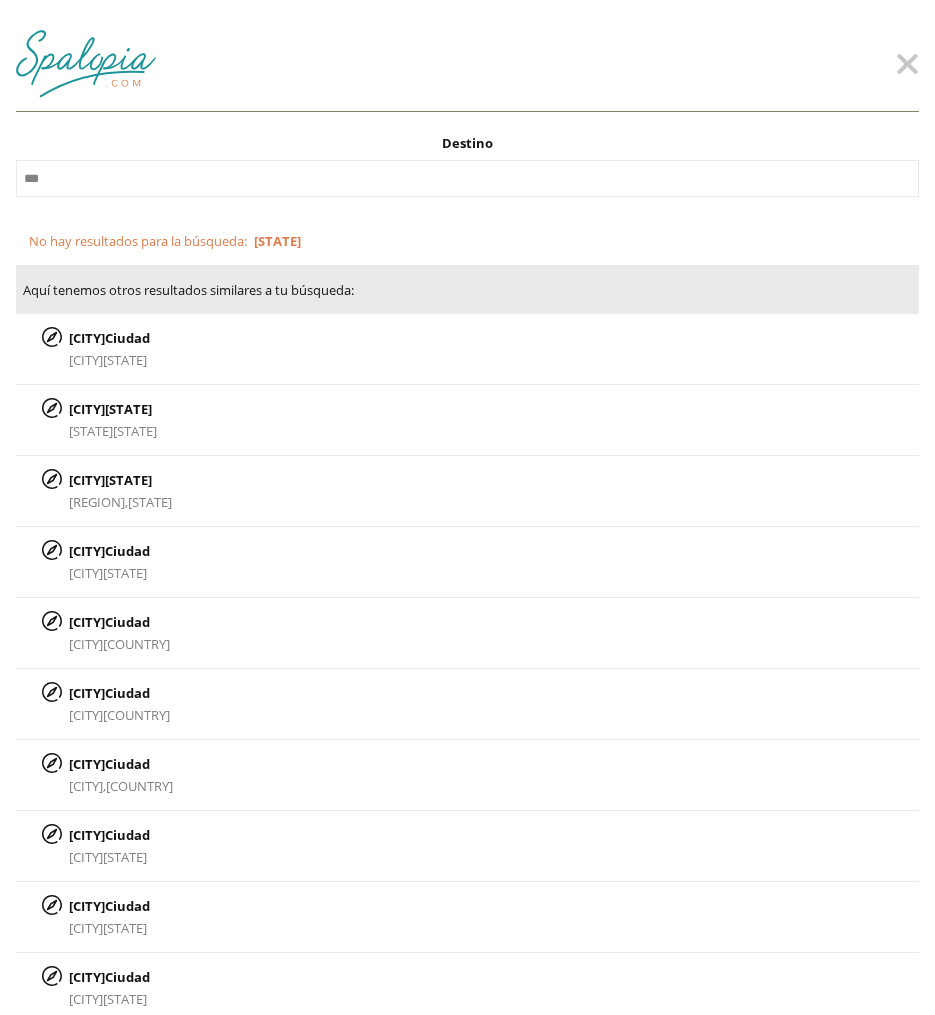 type on "****" 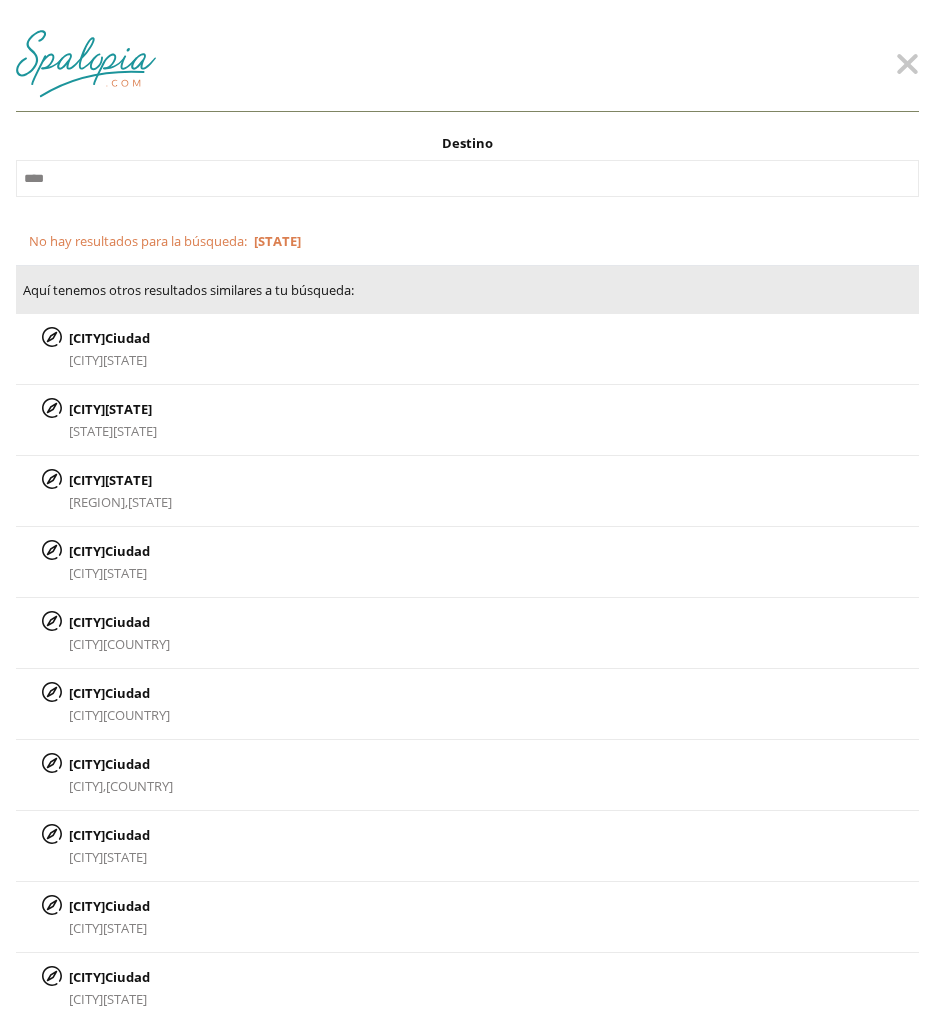 type on "*****" 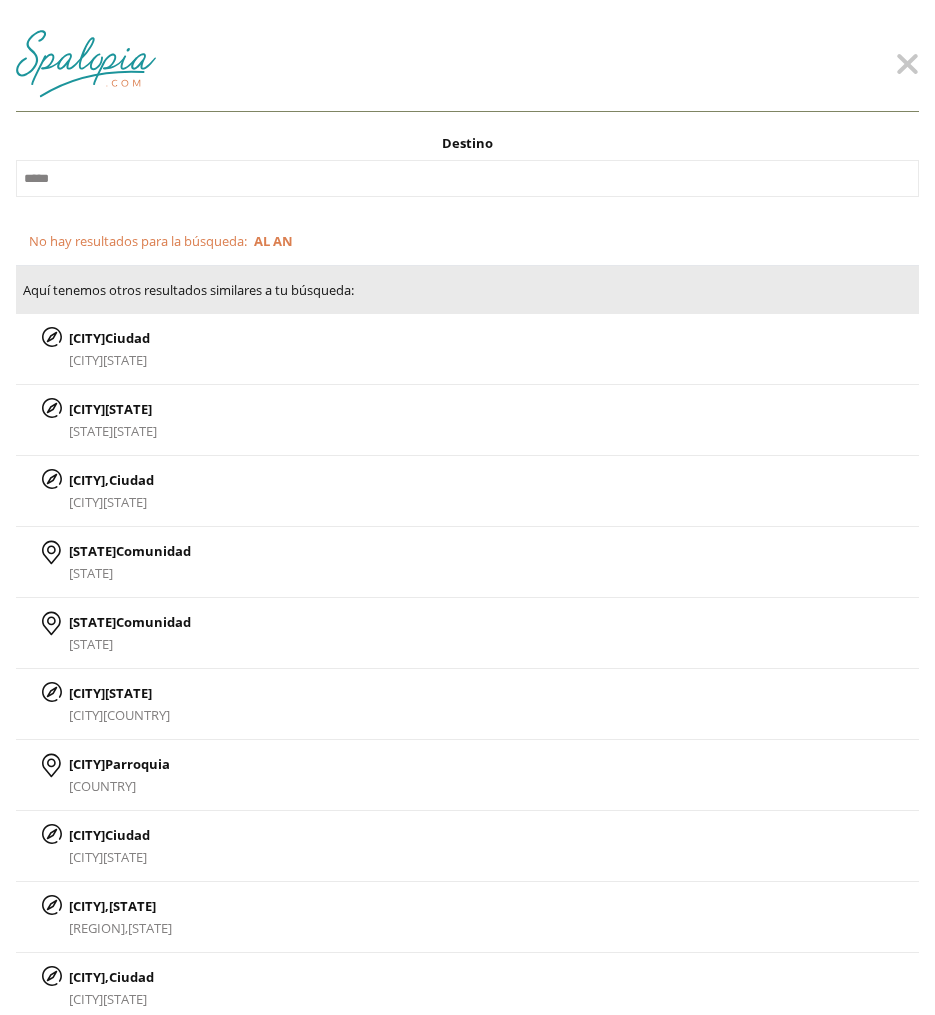 type on "******" 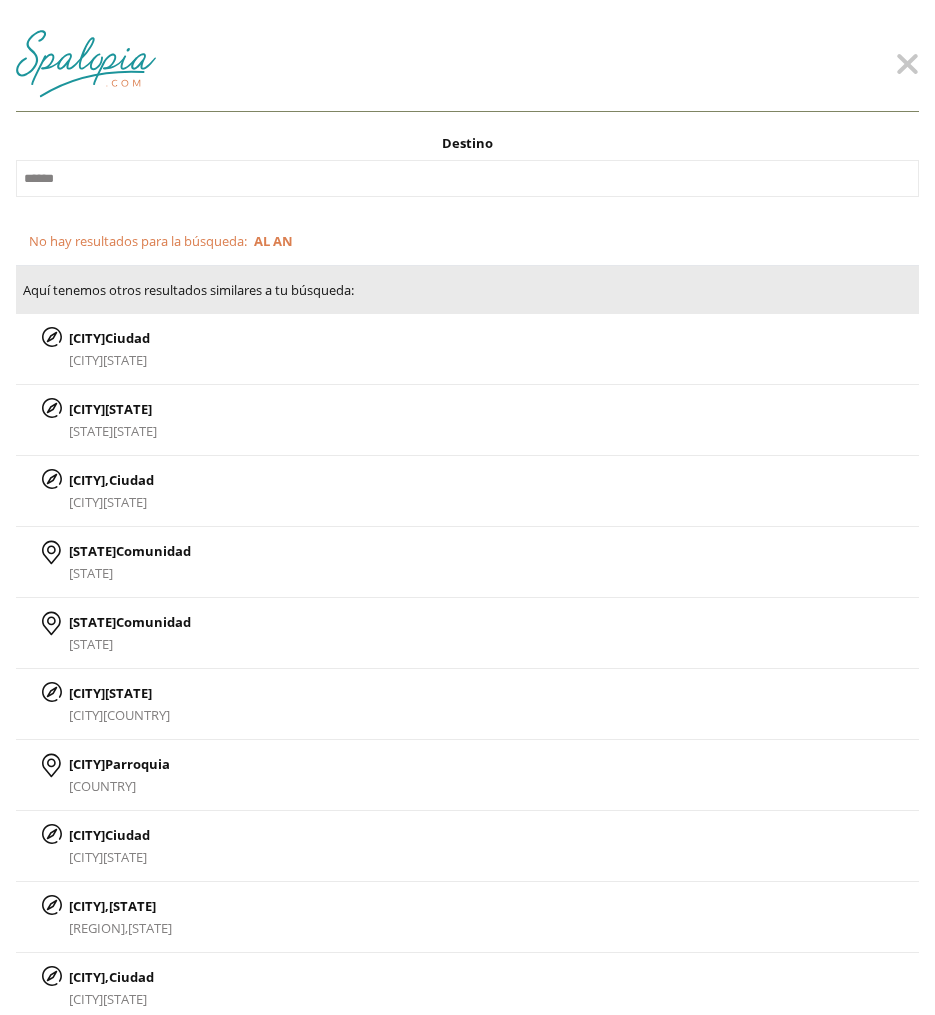 type on "*******" 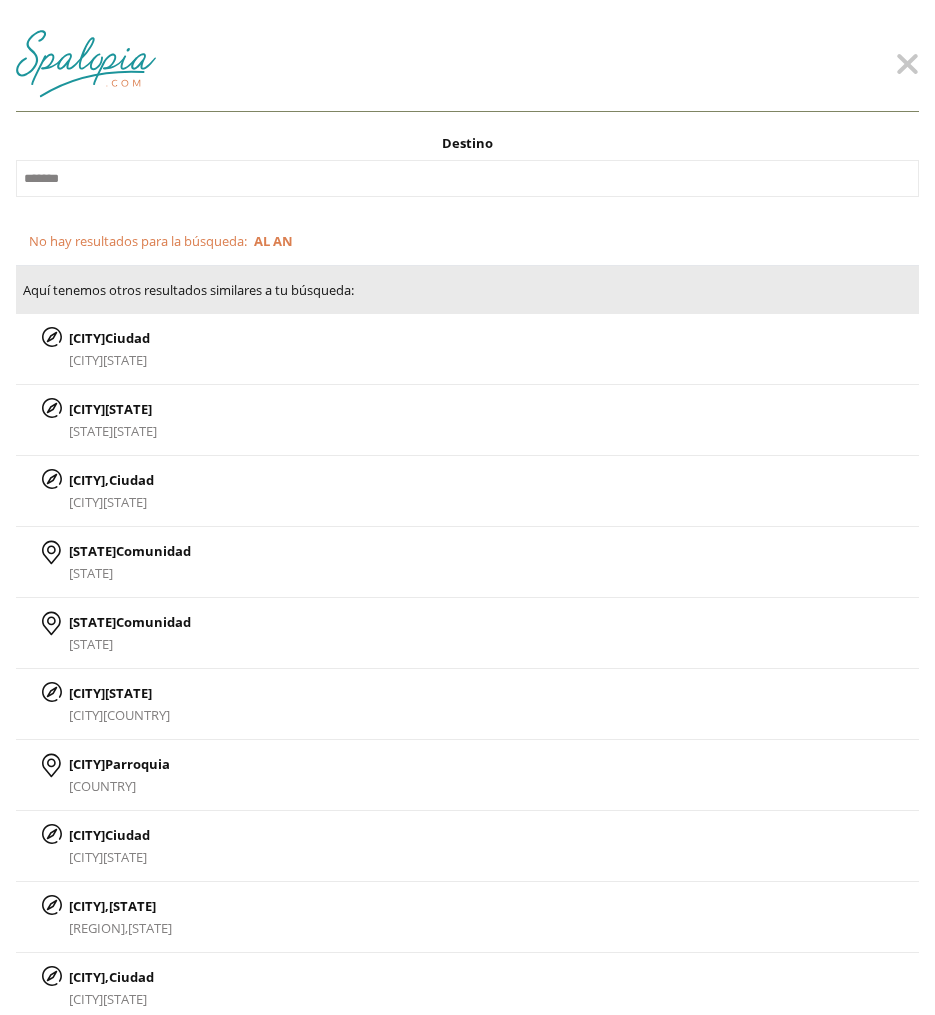 type on "********" 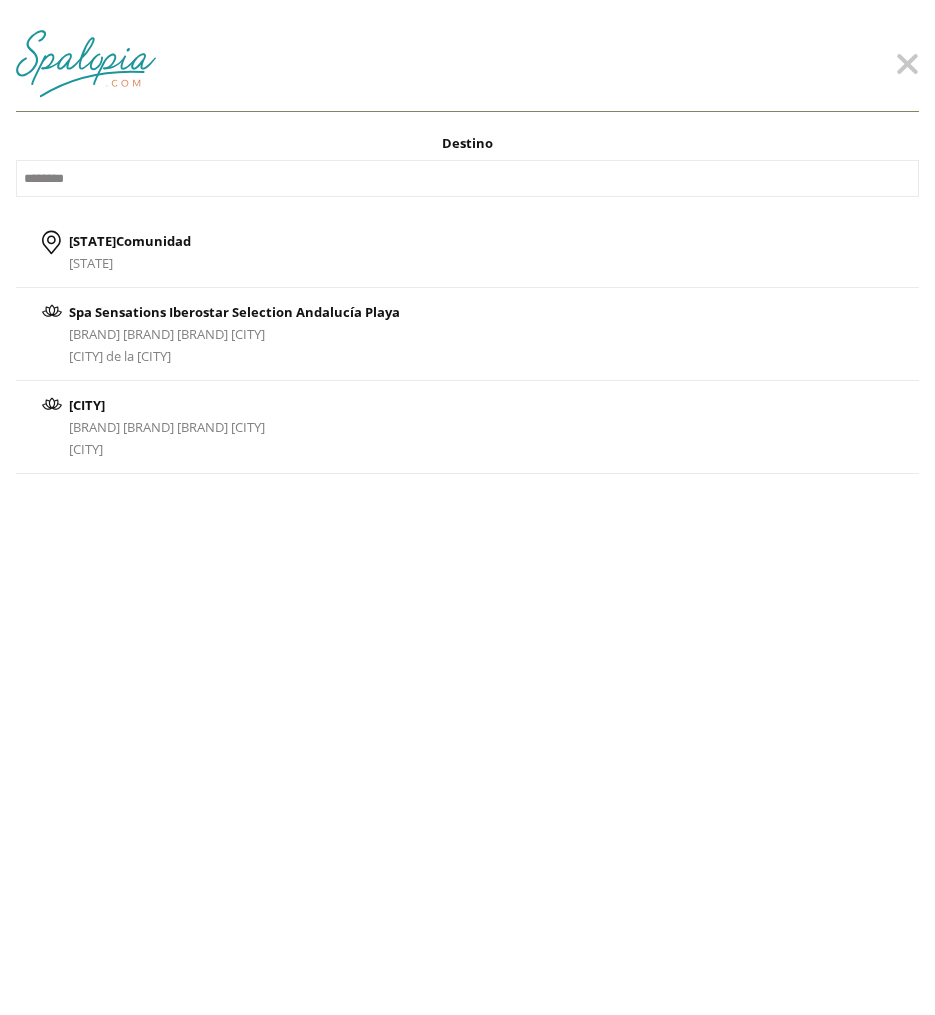type on "*********" 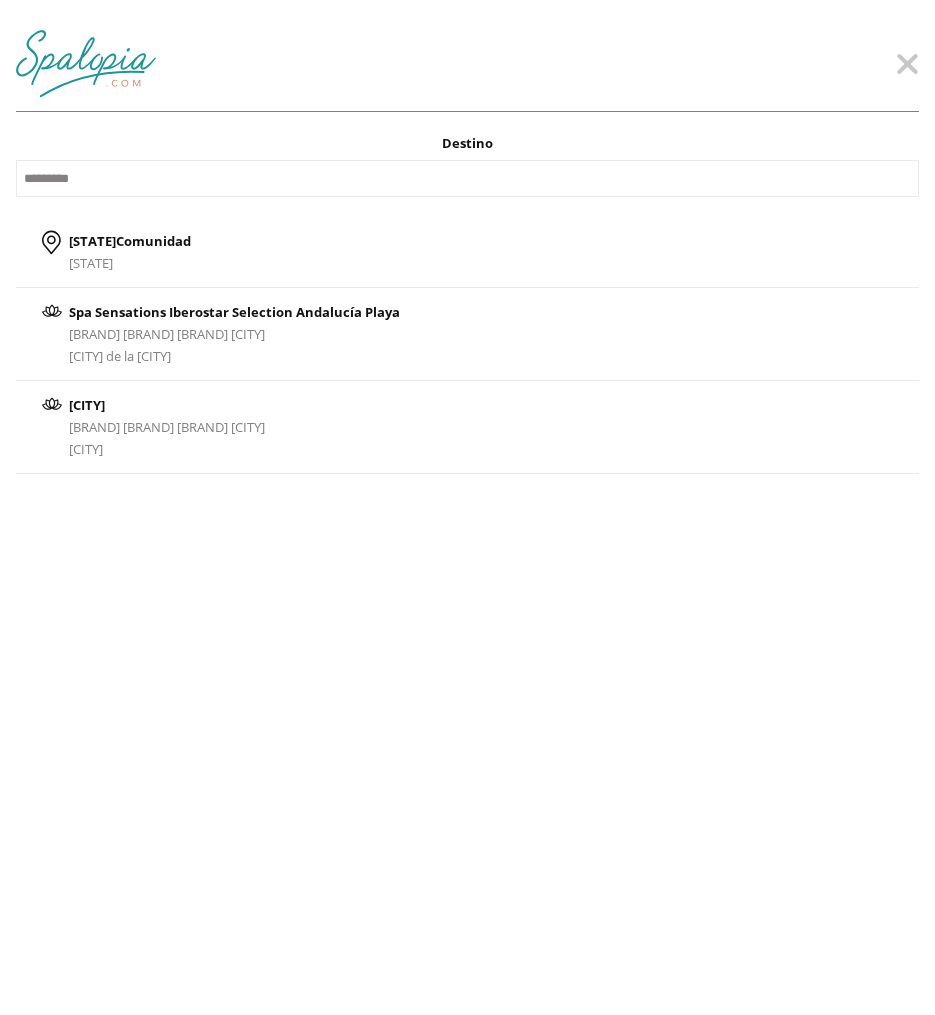 type on "**********" 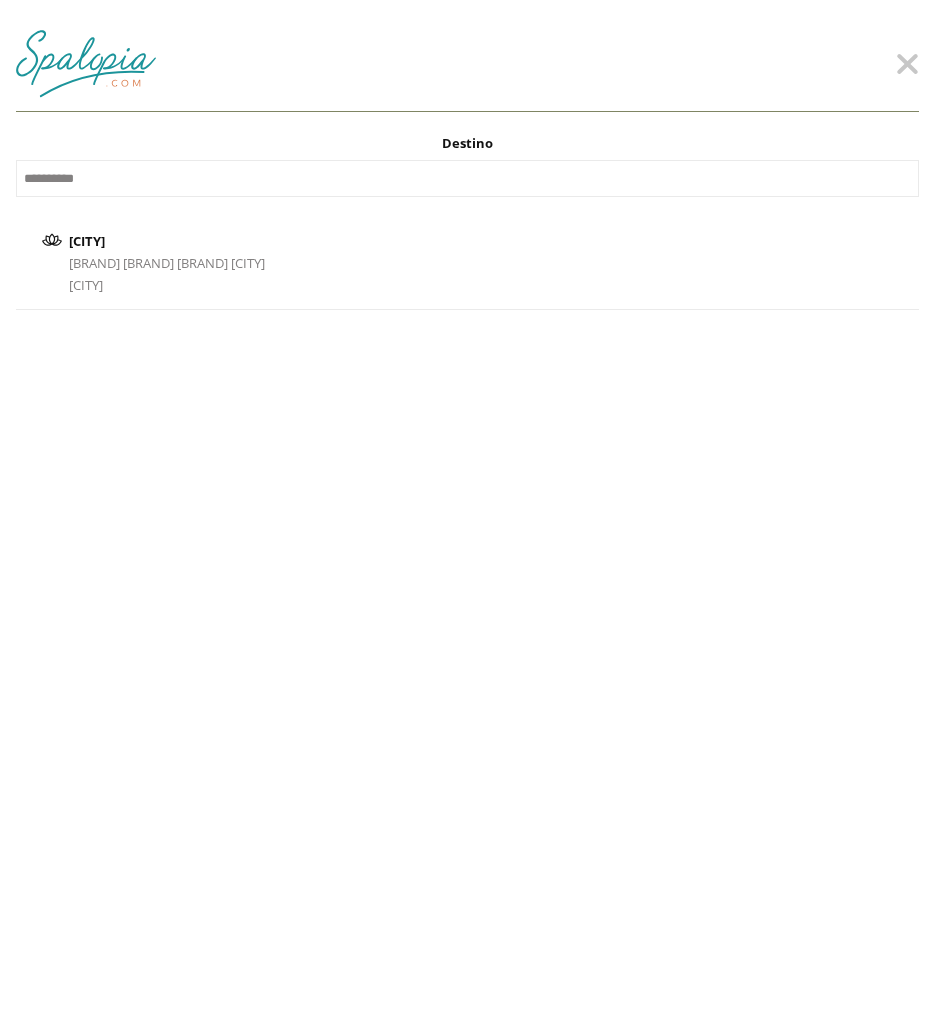drag, startPoint x: 162, startPoint y: 185, endPoint x: -230, endPoint y: 175, distance: 392.12753 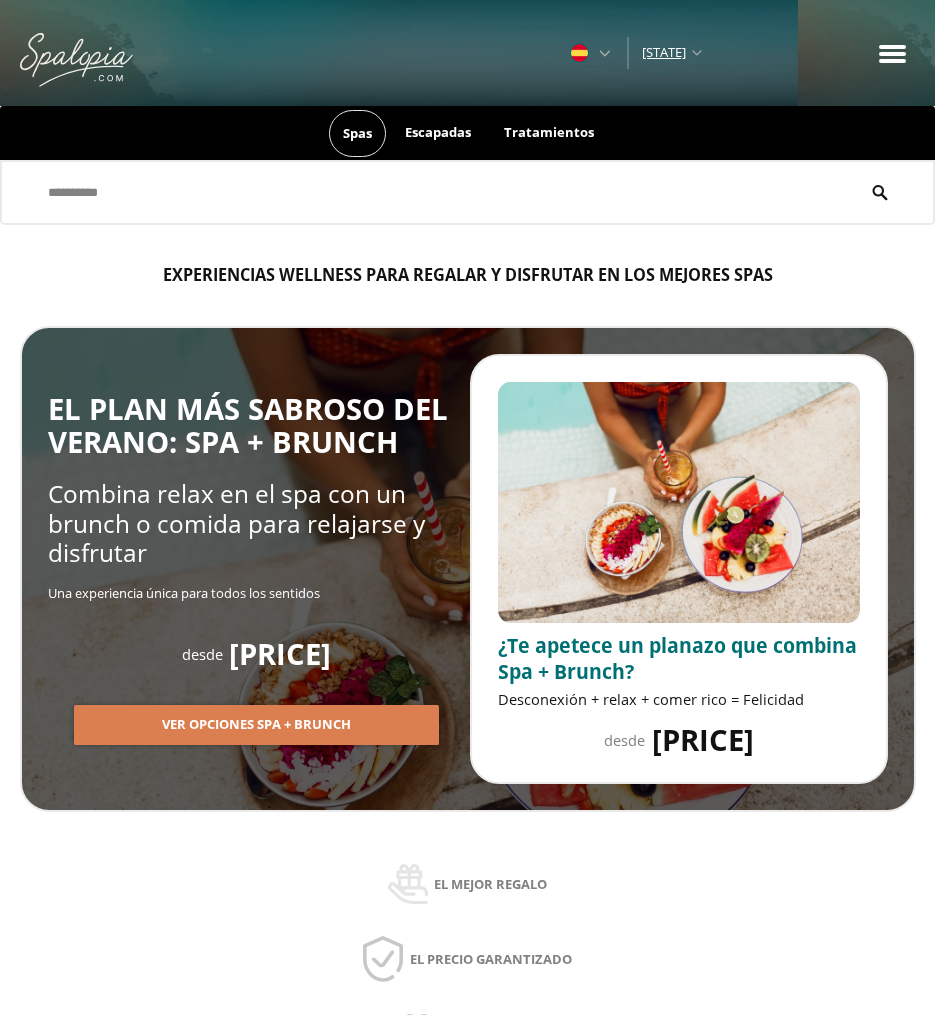 type on "*" 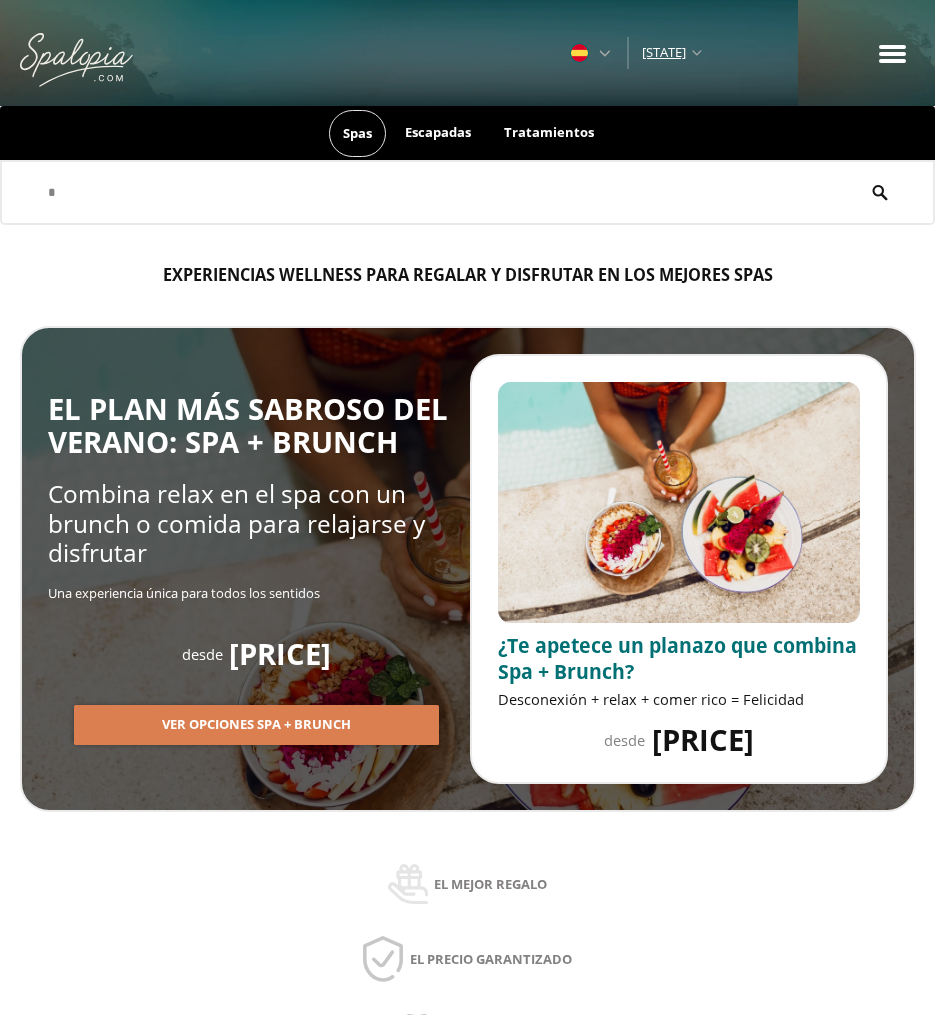 type on "**" 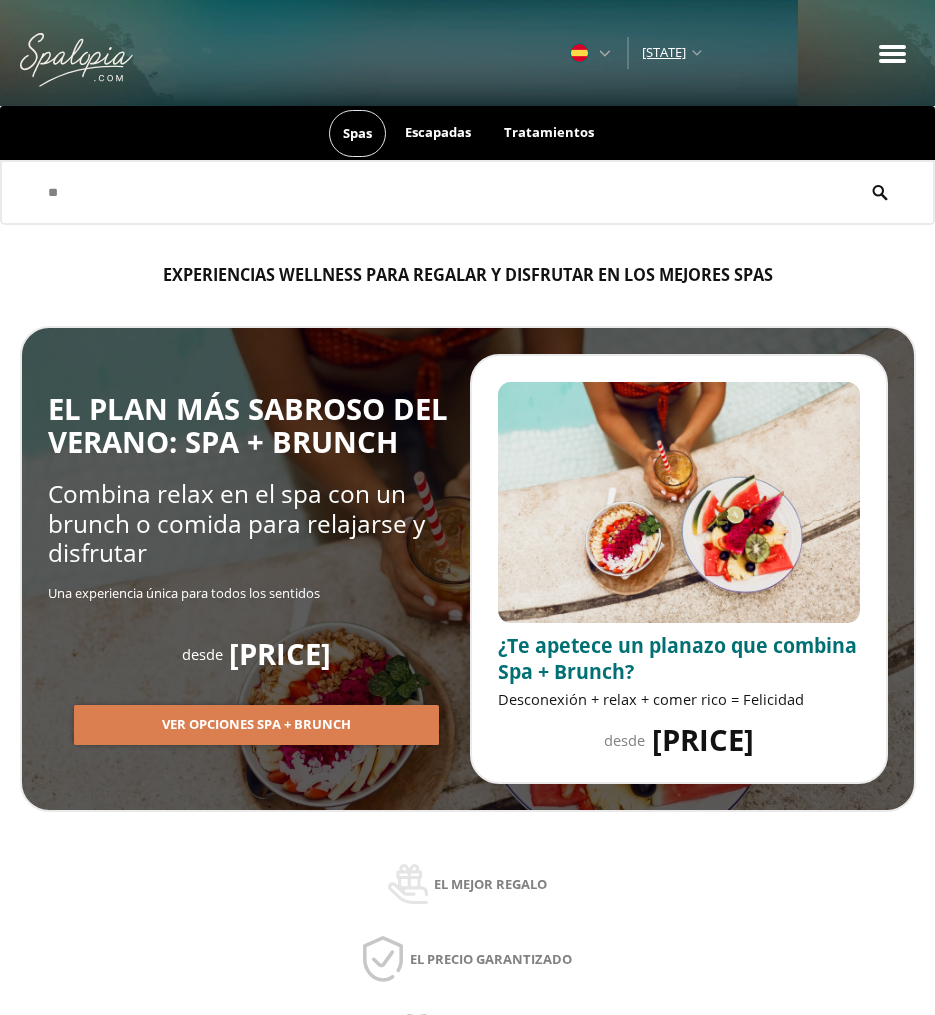 scroll, scrollTop: 118, scrollLeft: 0, axis: vertical 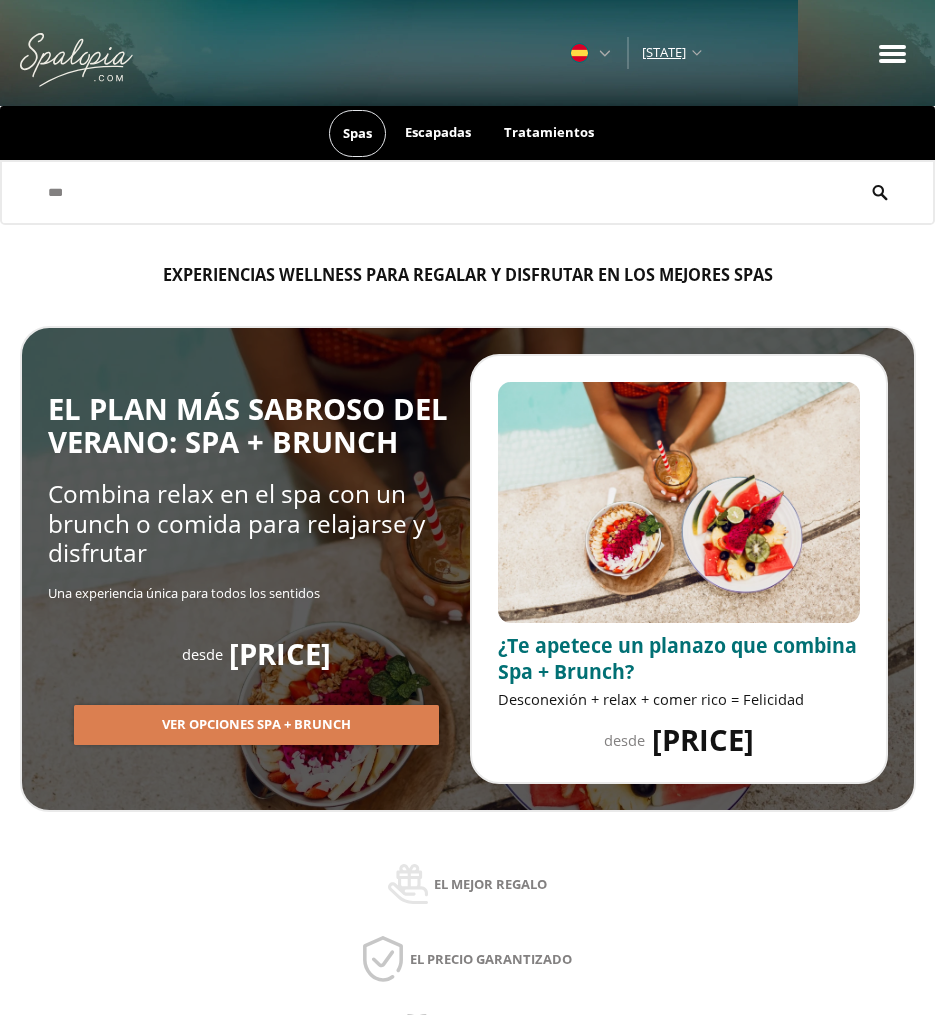 type on "****" 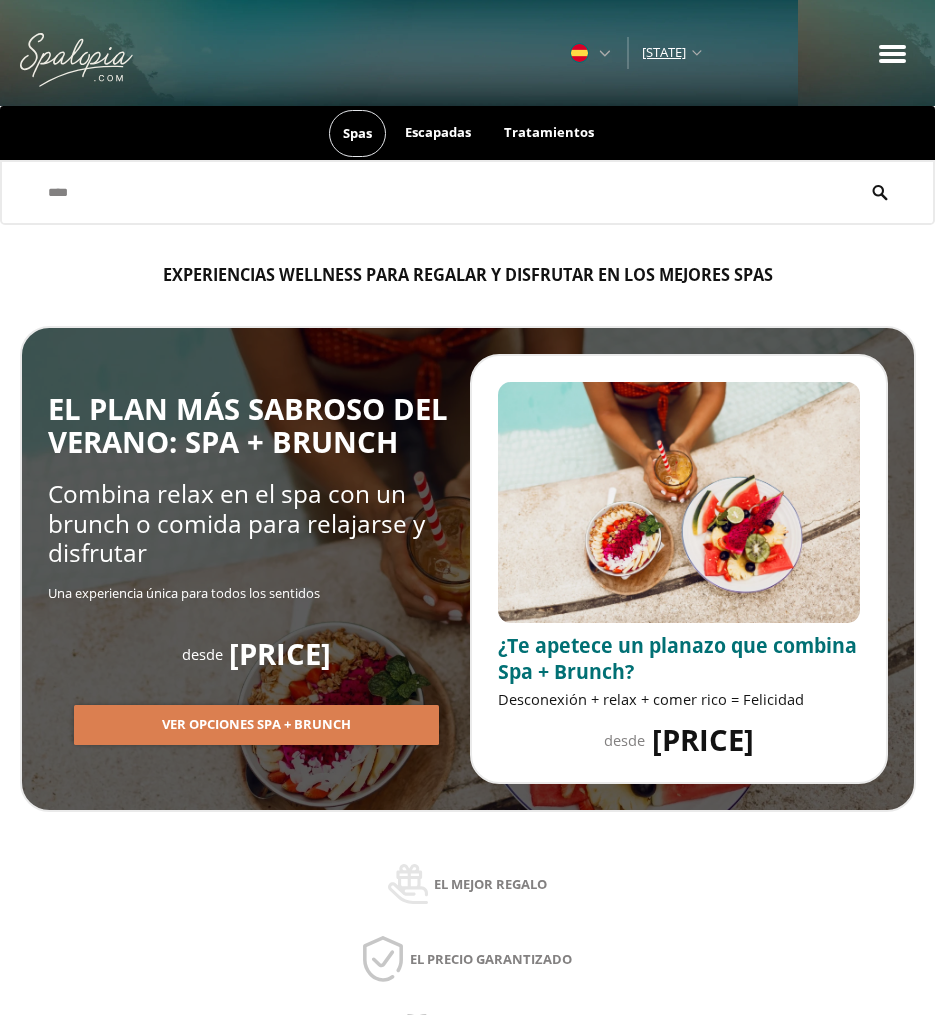 type on "*****" 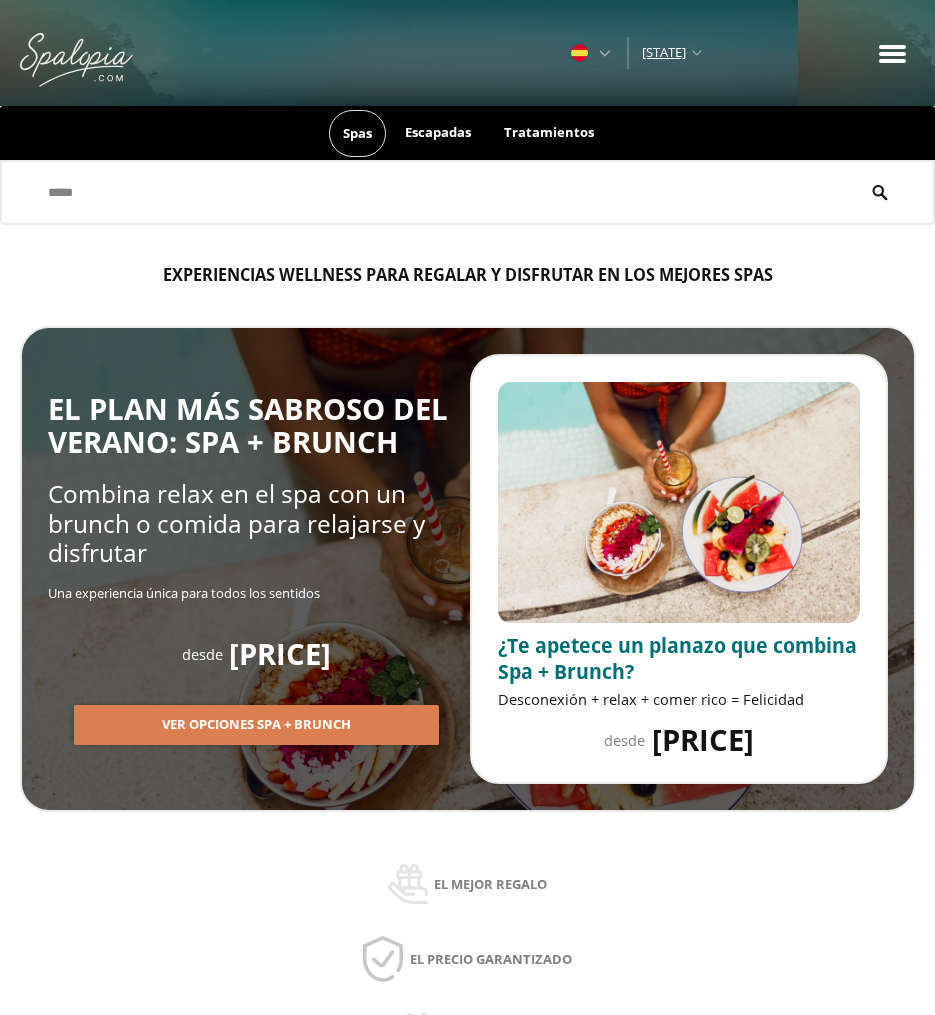 type on "******" 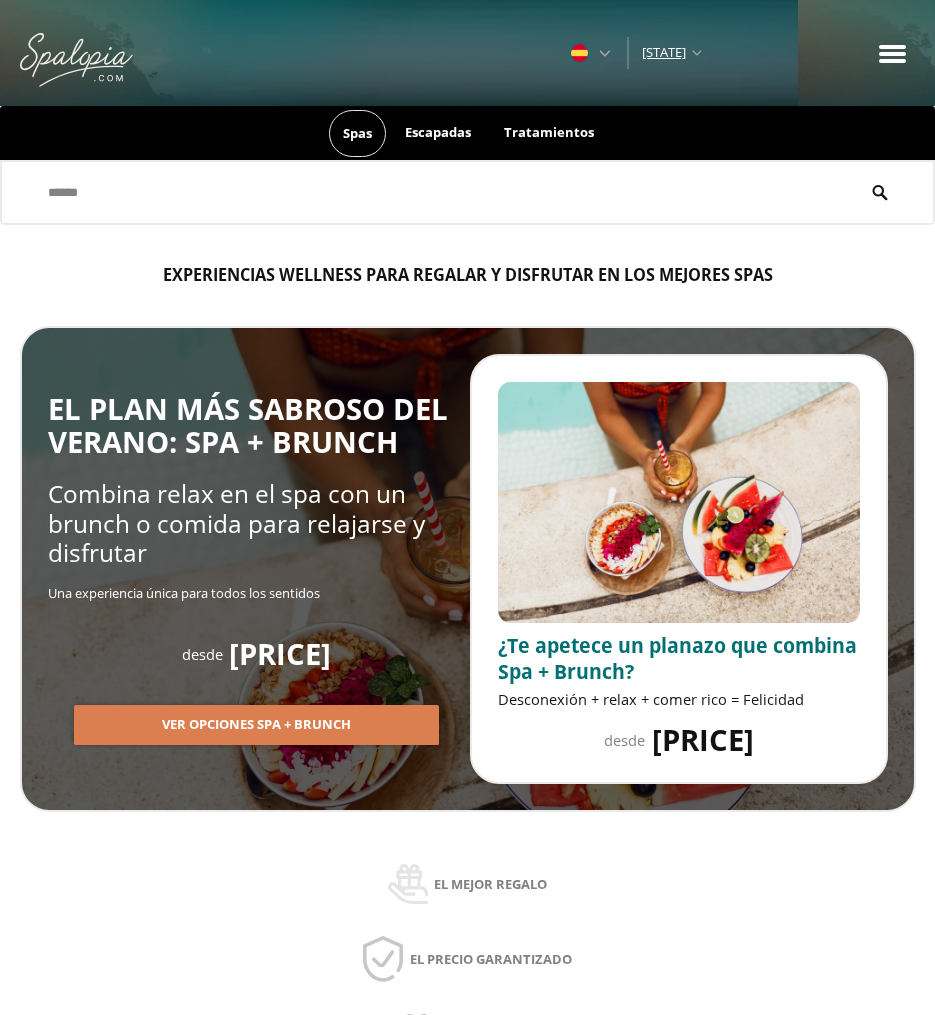 type on "*****" 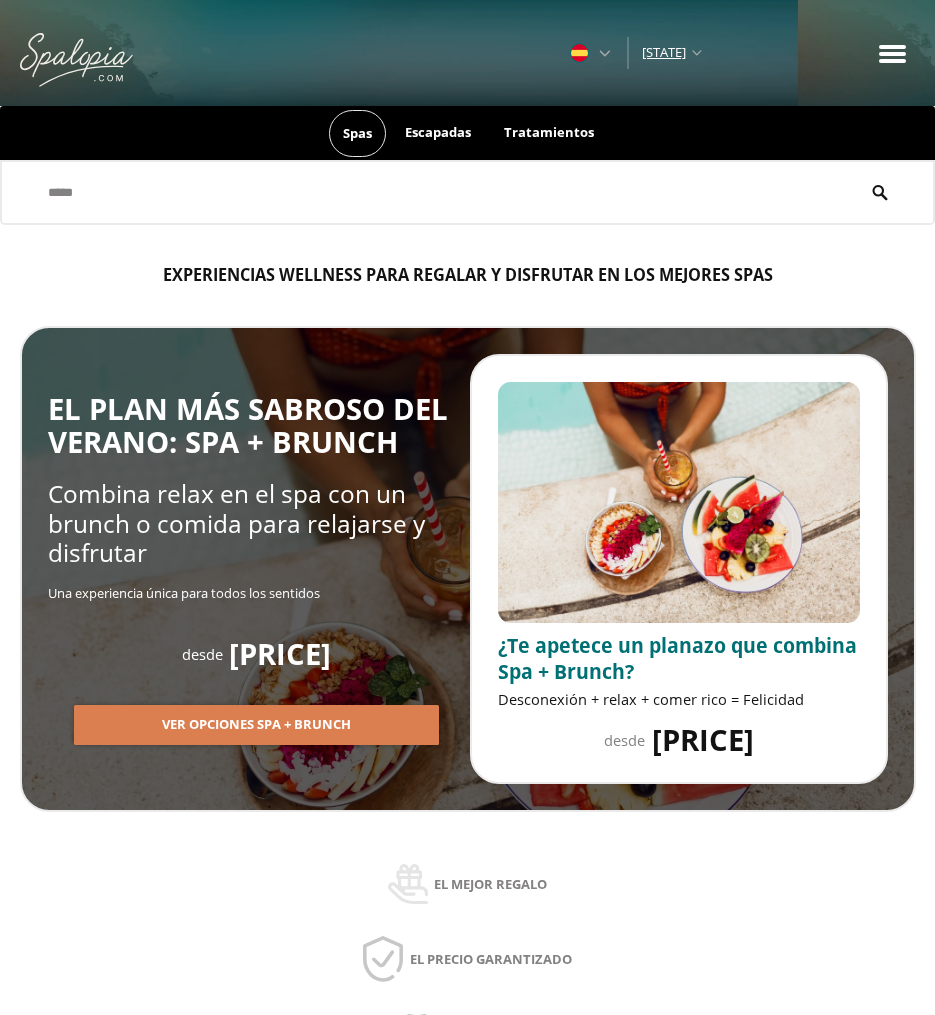 type on "****" 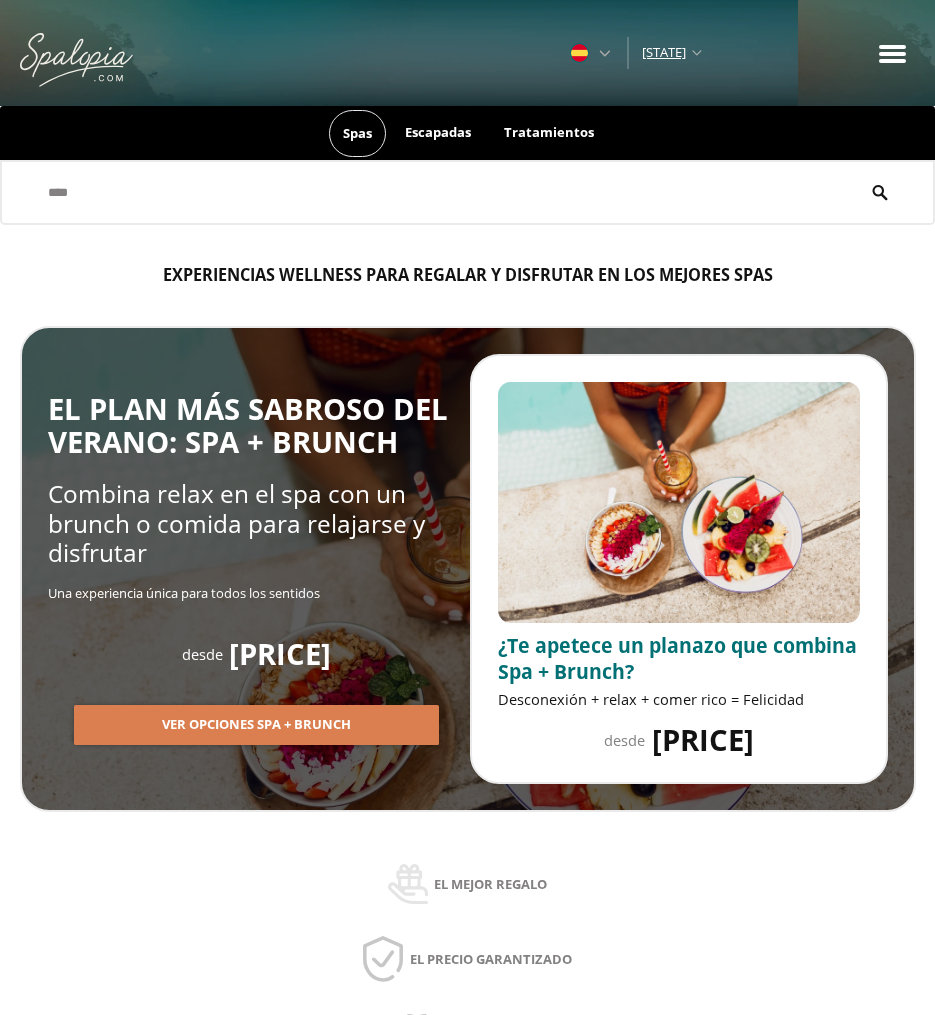 type on "***" 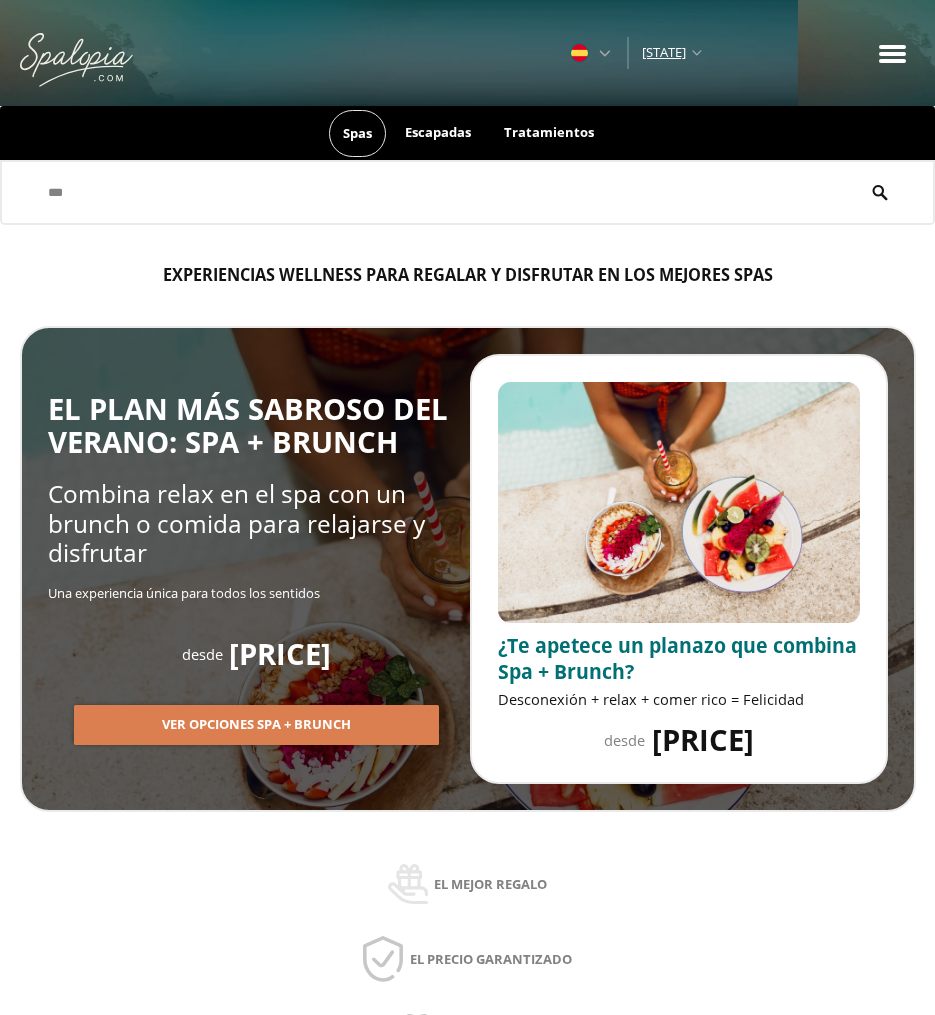 type on "**" 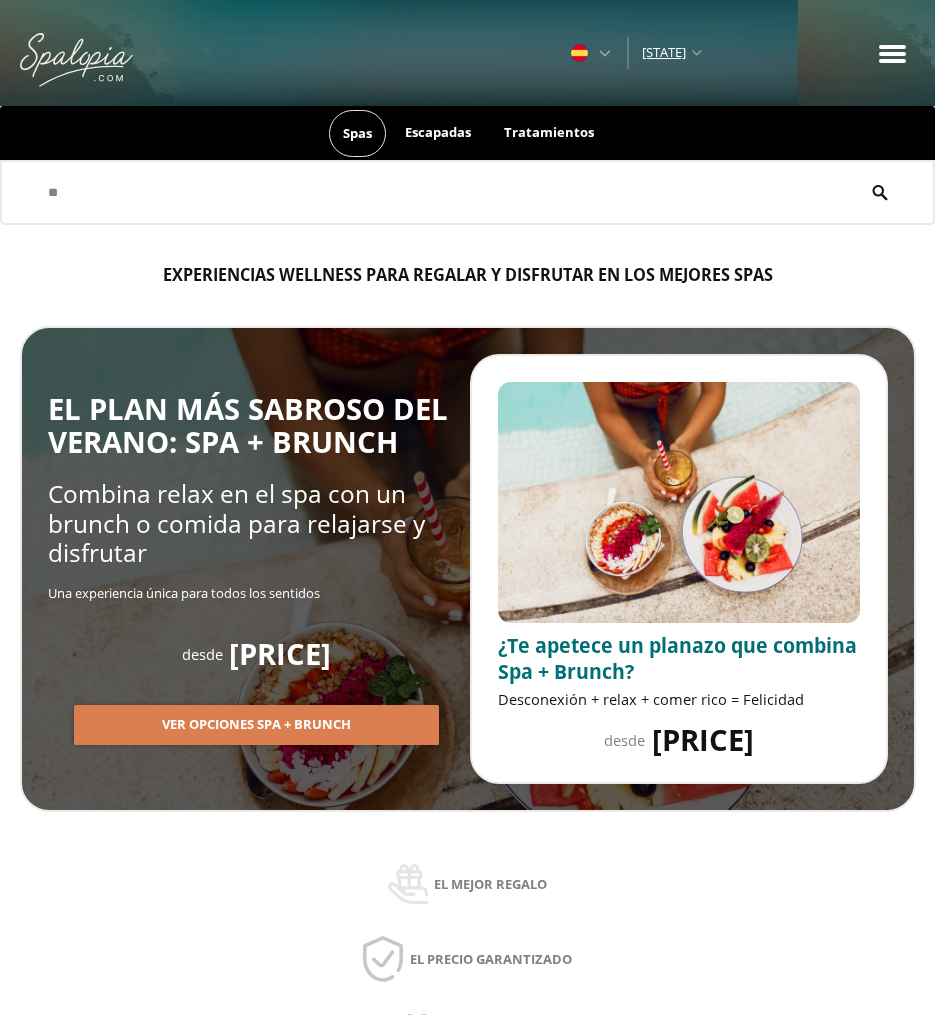 type on "*" 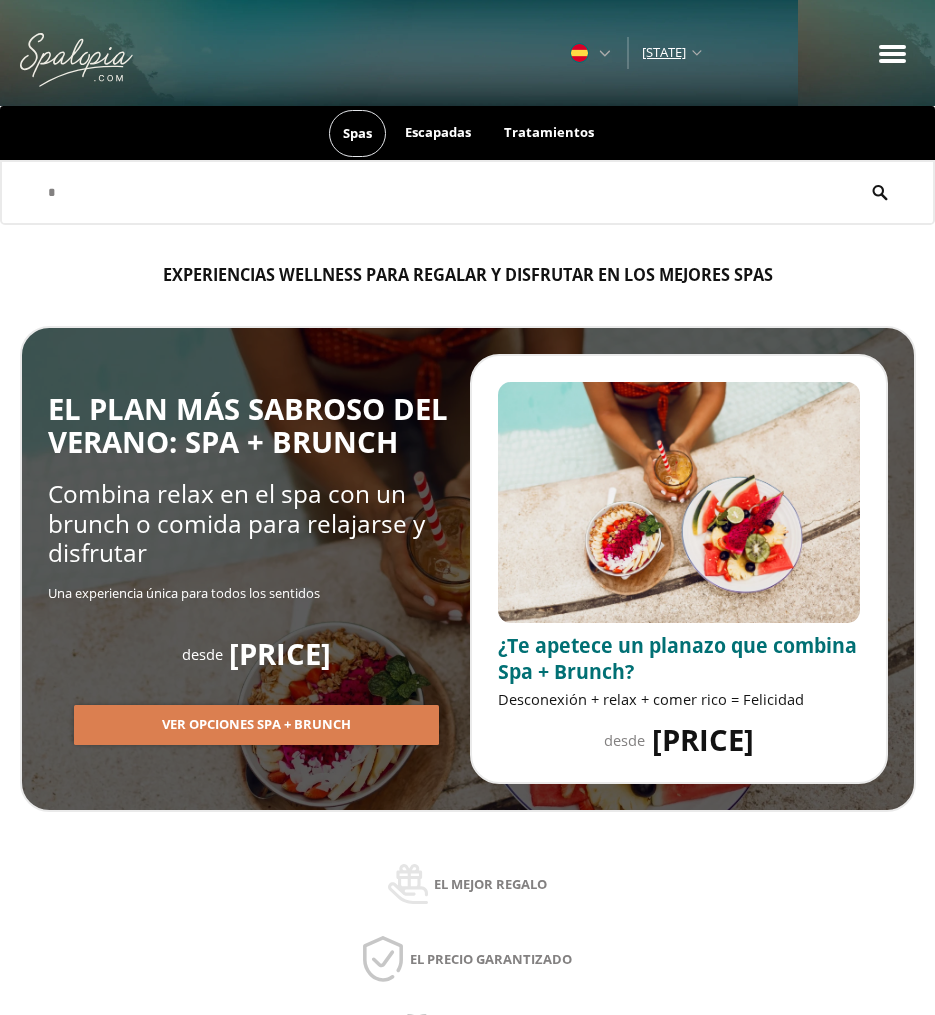type 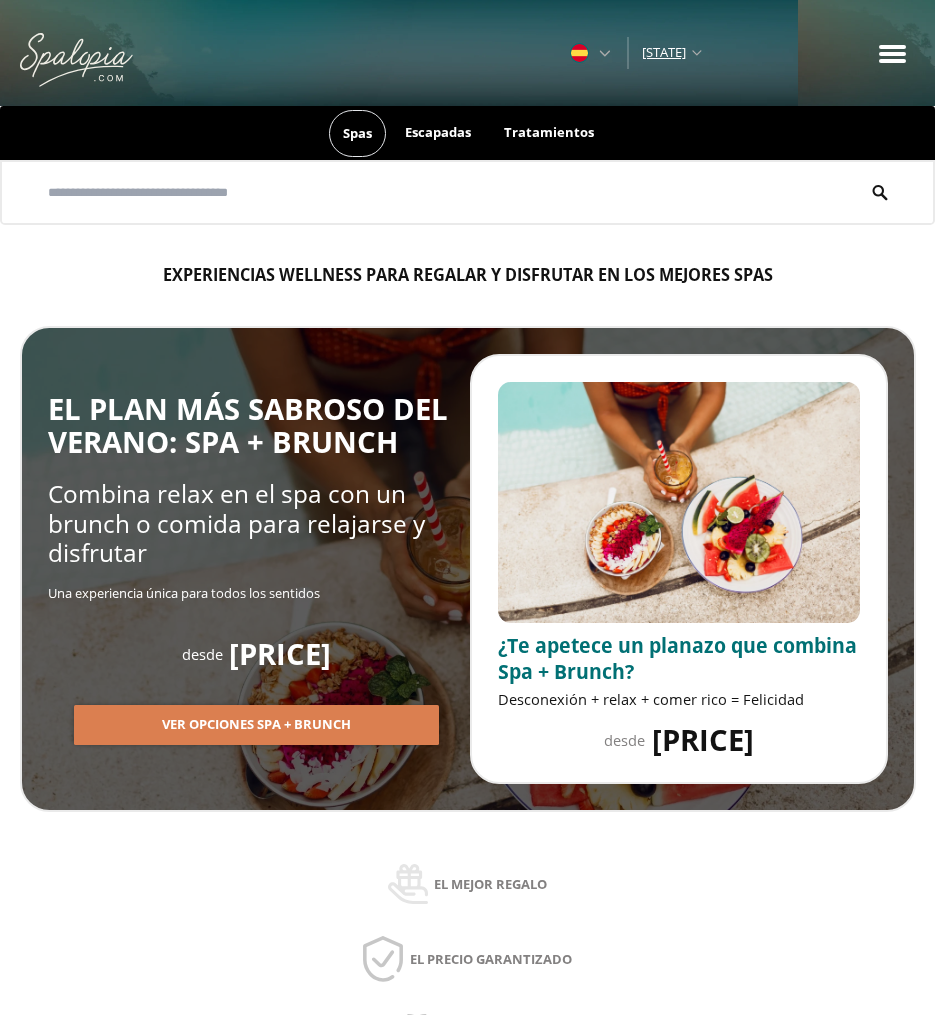 scroll, scrollTop: 118, scrollLeft: 0, axis: vertical 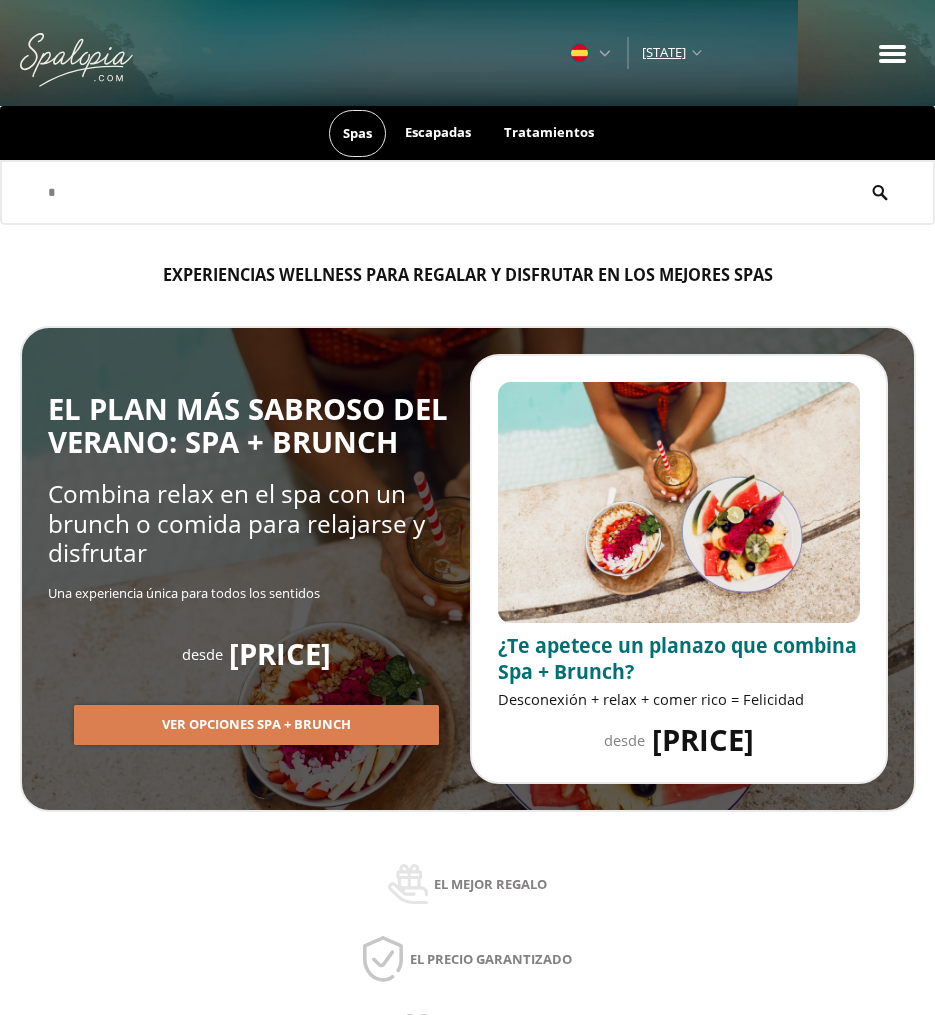 type on "**" 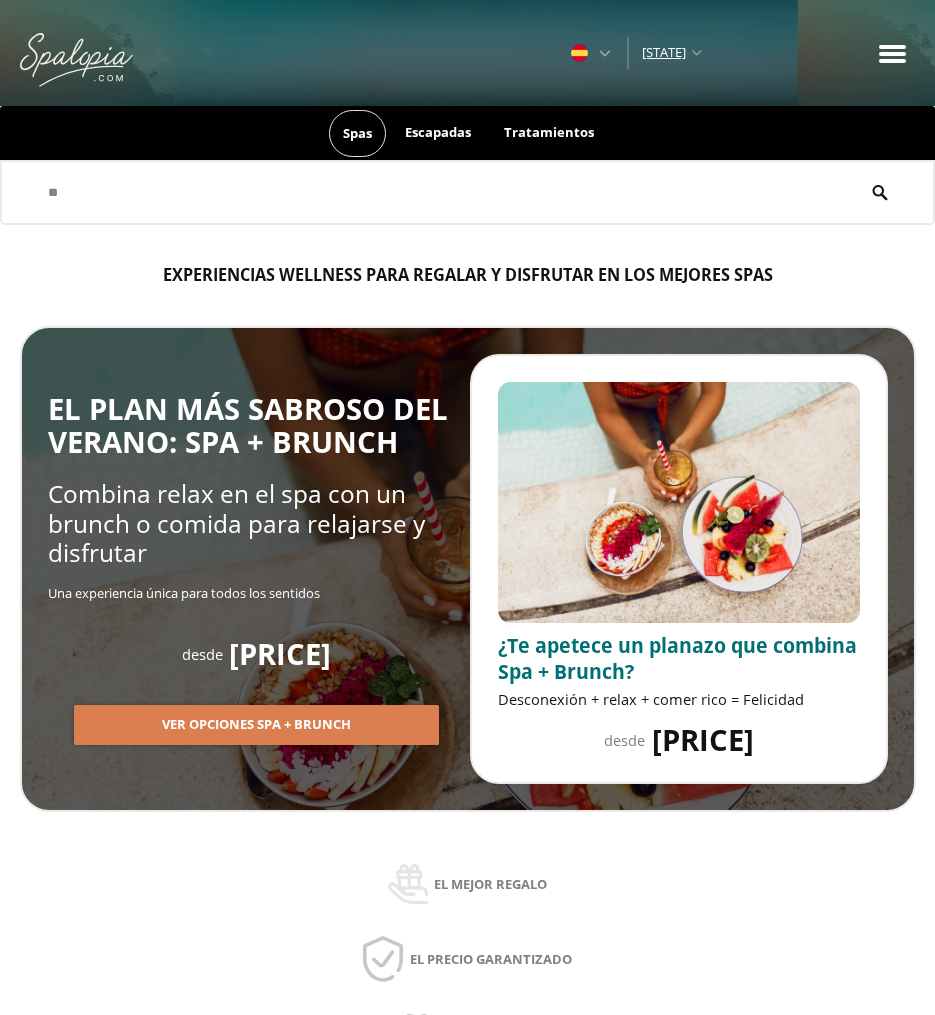 type on "***" 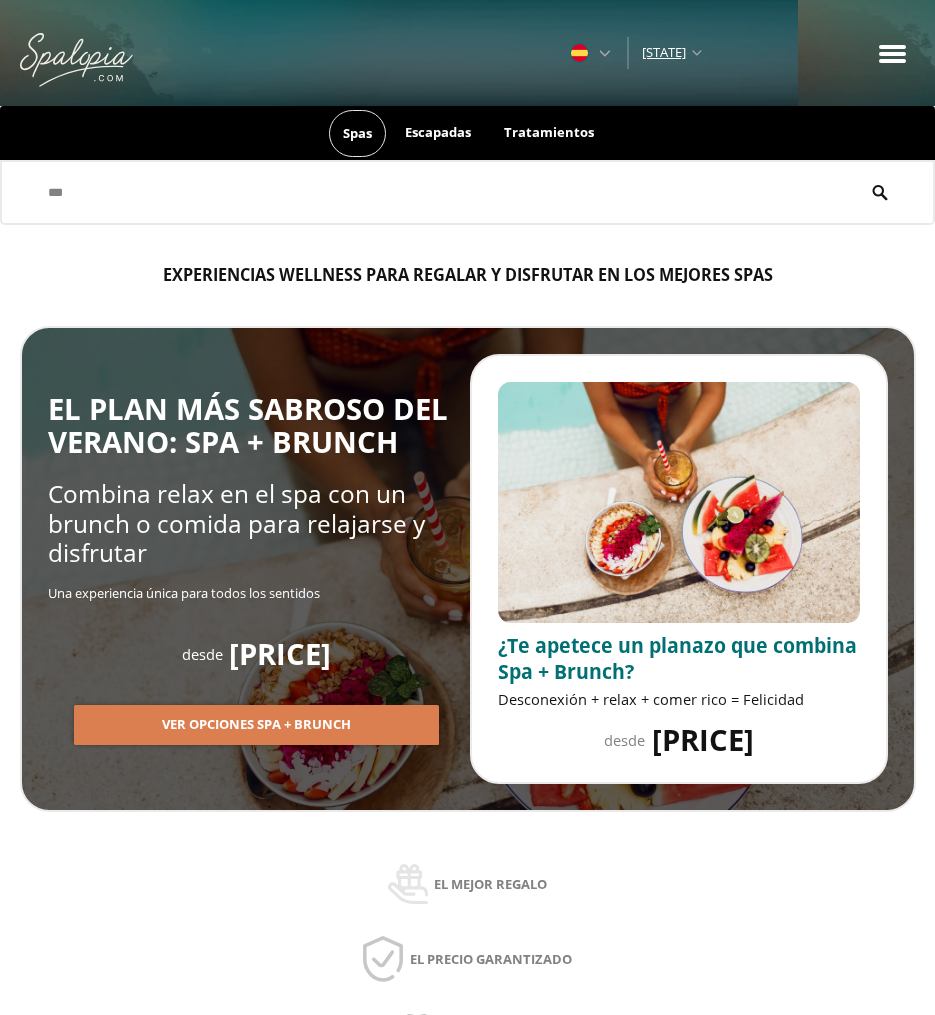 type on "****" 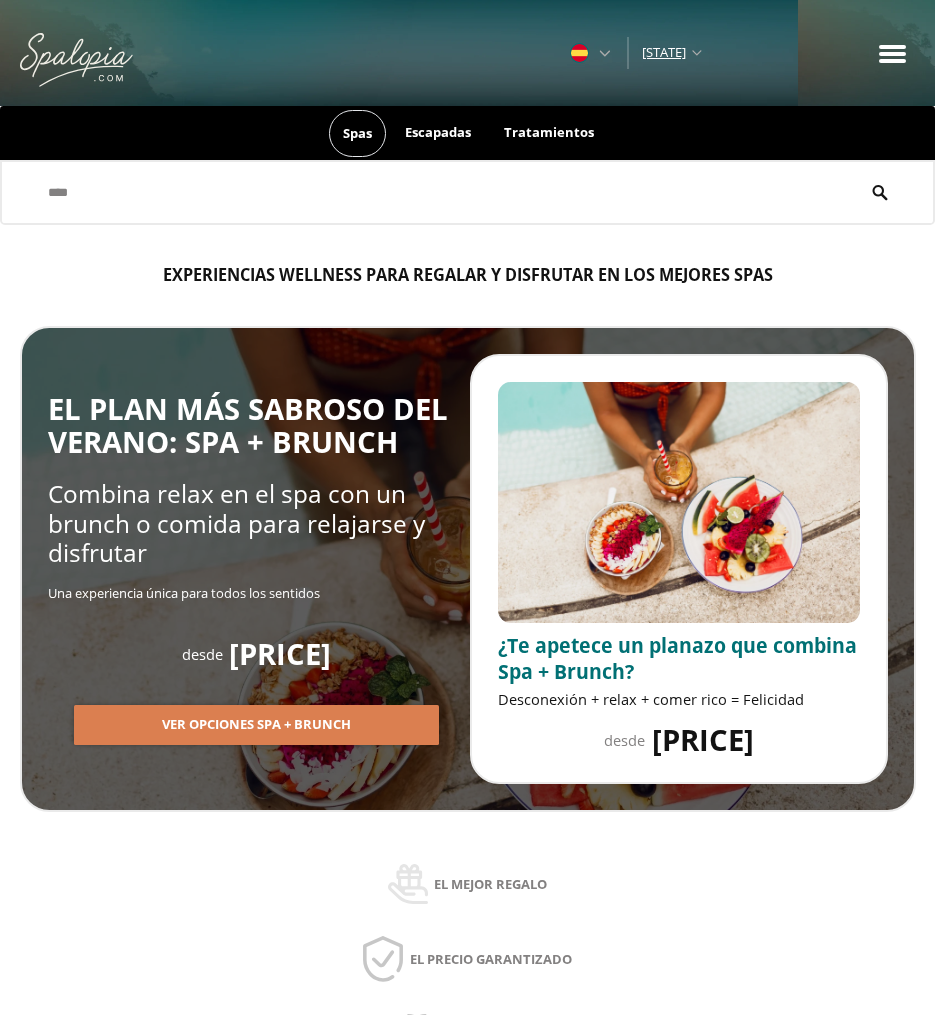 type on "*****" 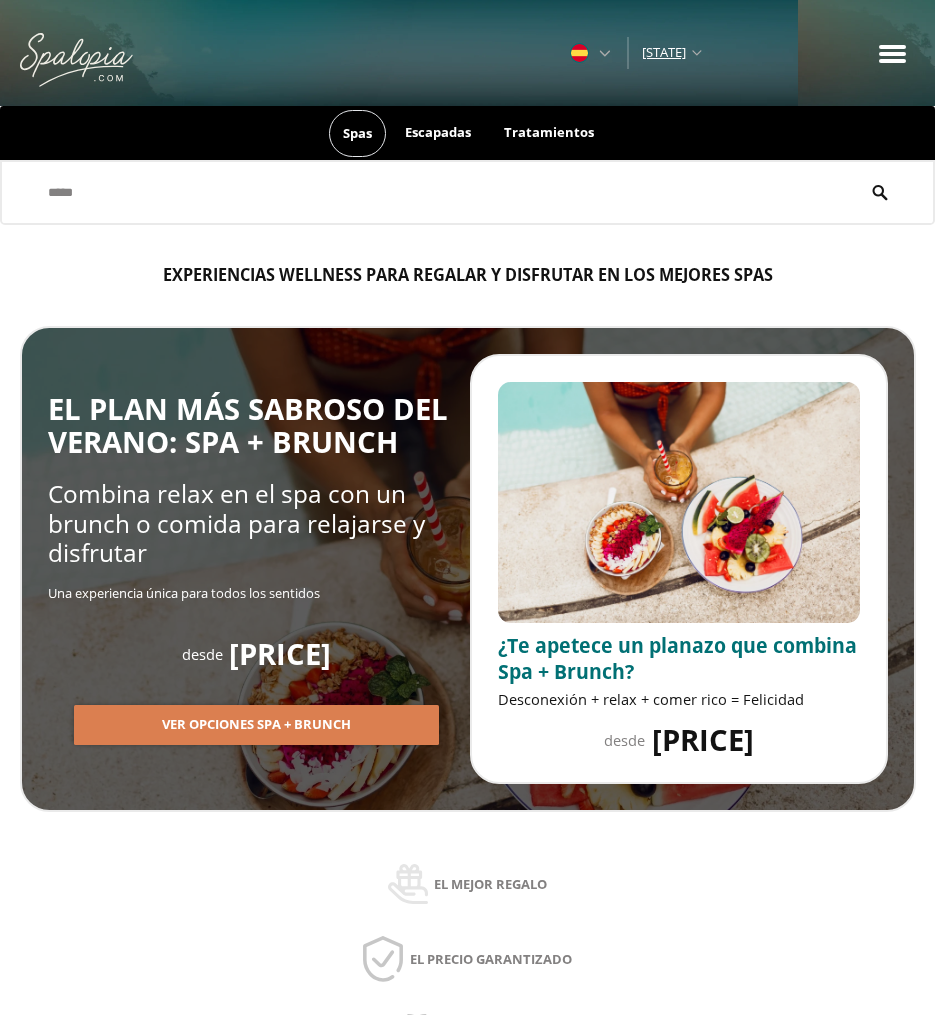 type on "******" 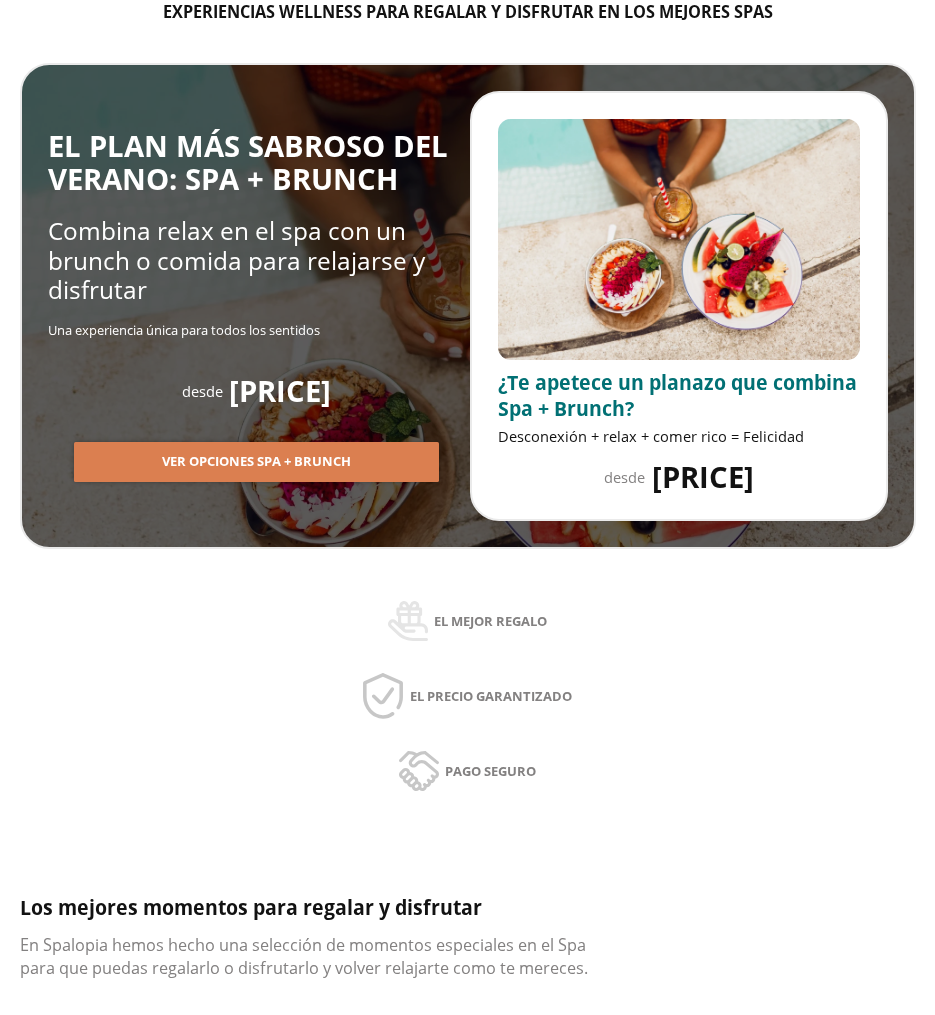 scroll, scrollTop: 0, scrollLeft: 0, axis: both 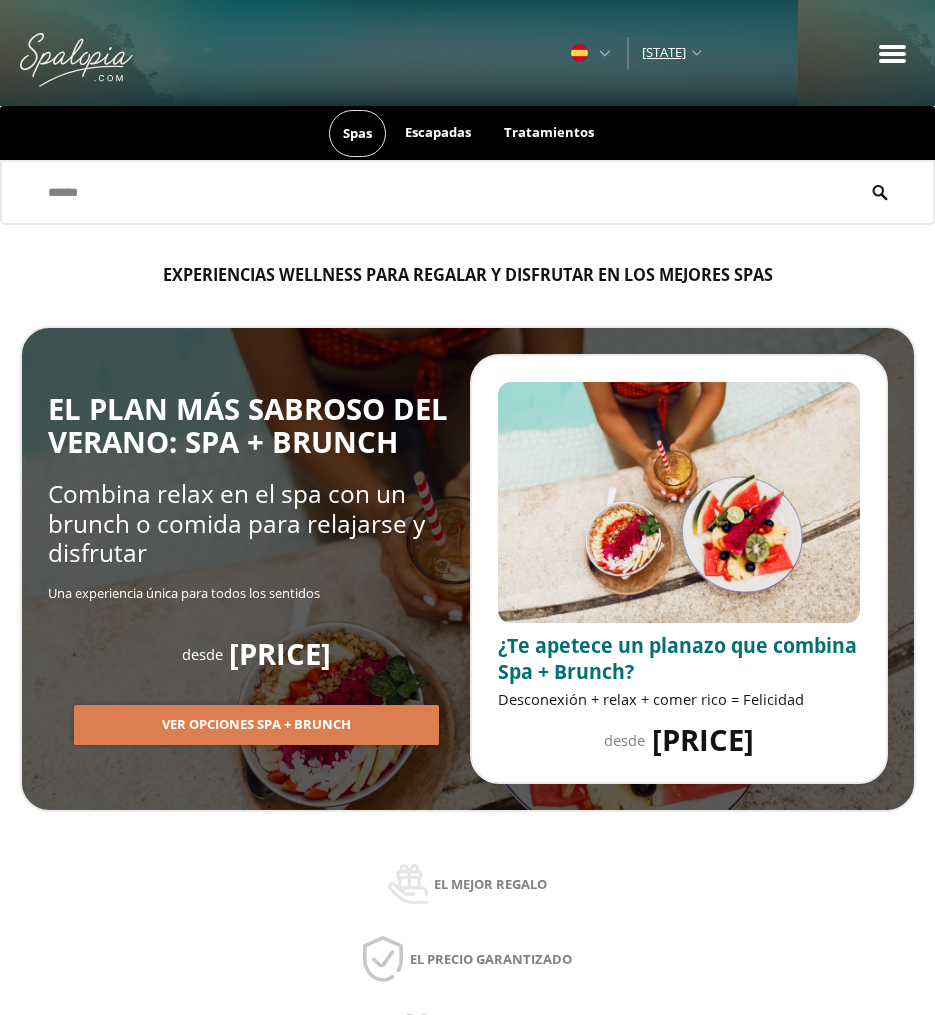 type on "******" 